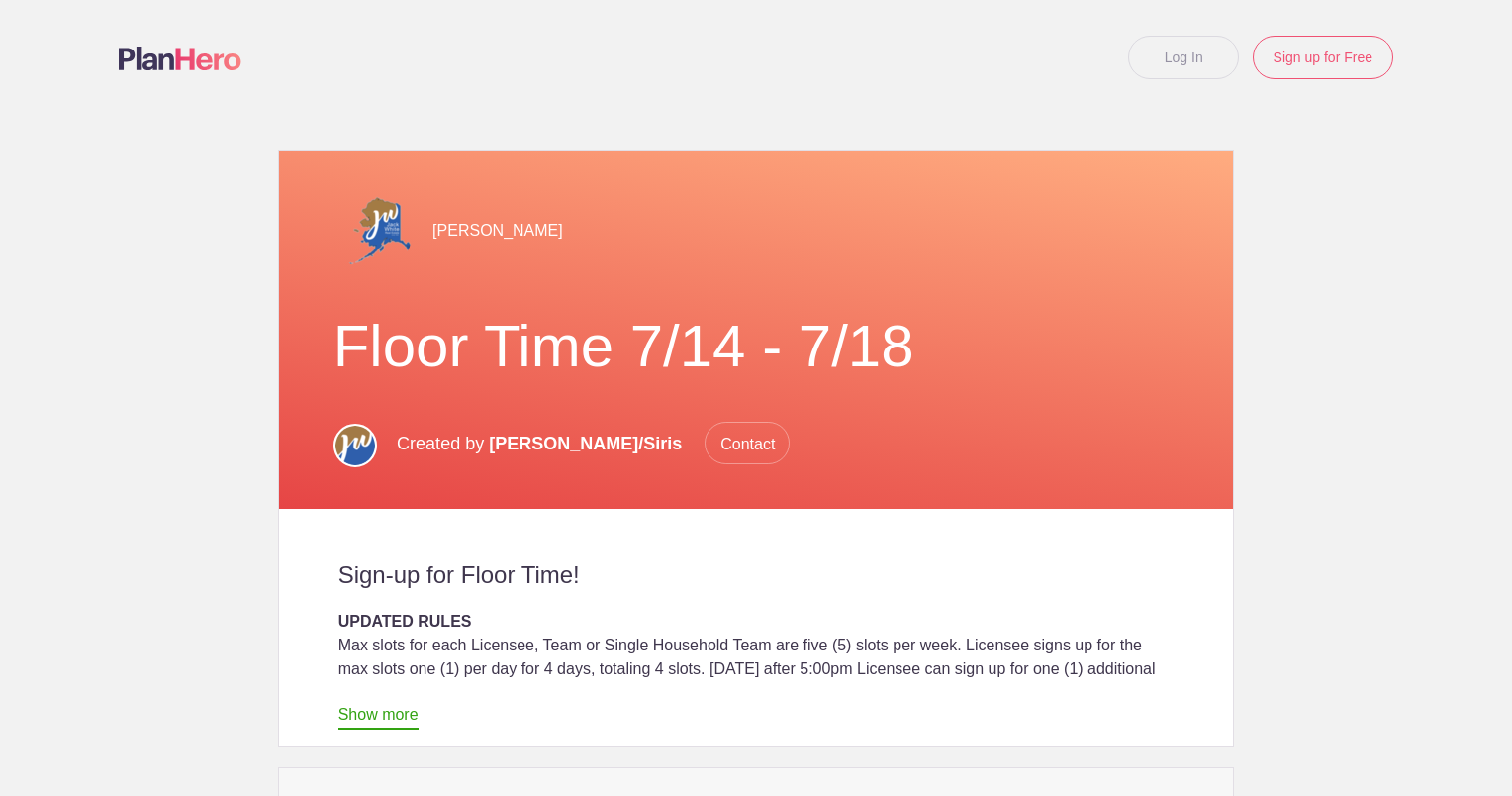scroll, scrollTop: 0, scrollLeft: 0, axis: both 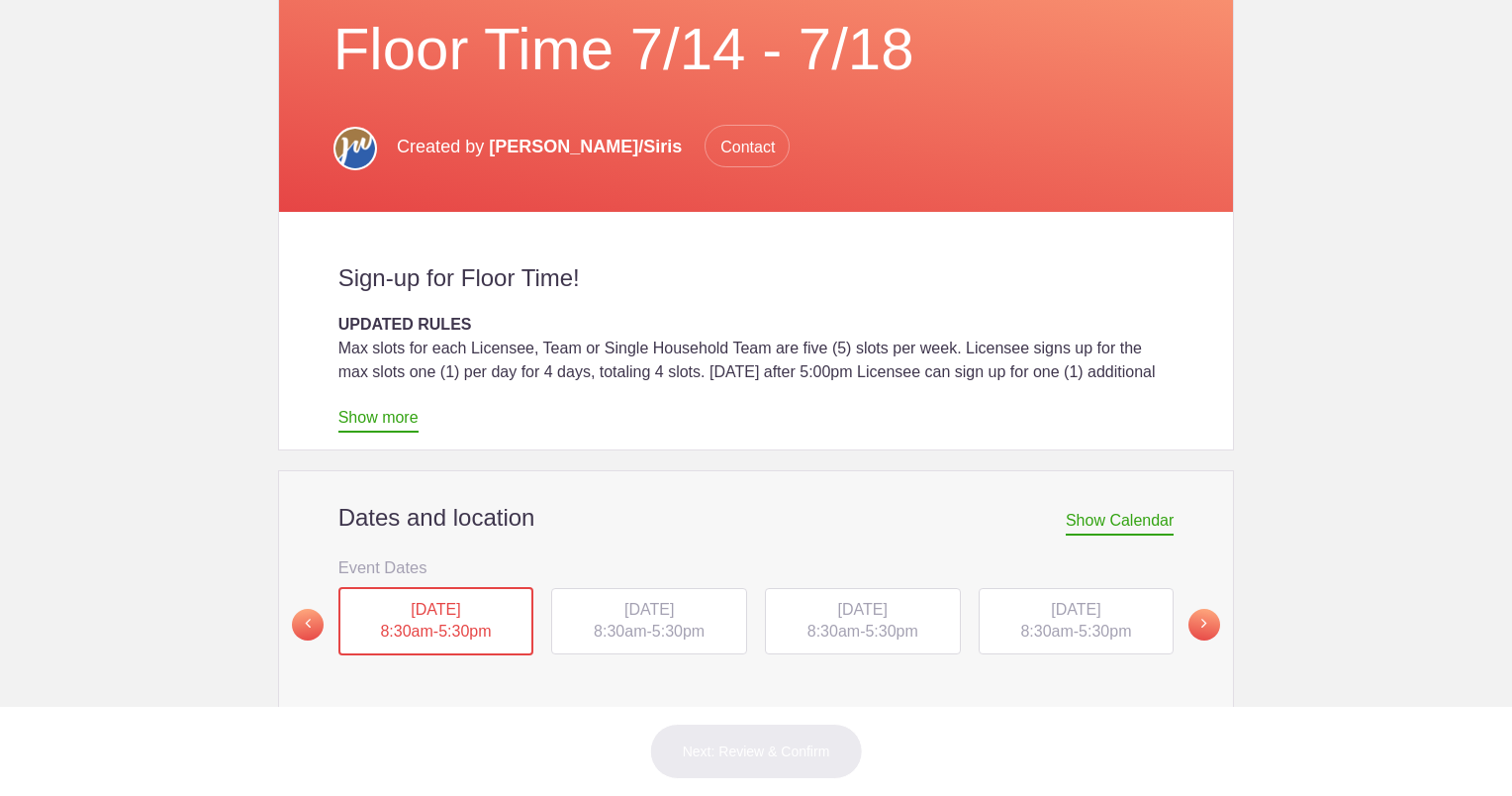 click on "[DATE]
8:30am
-
5:30pm" at bounding box center (649, 622) 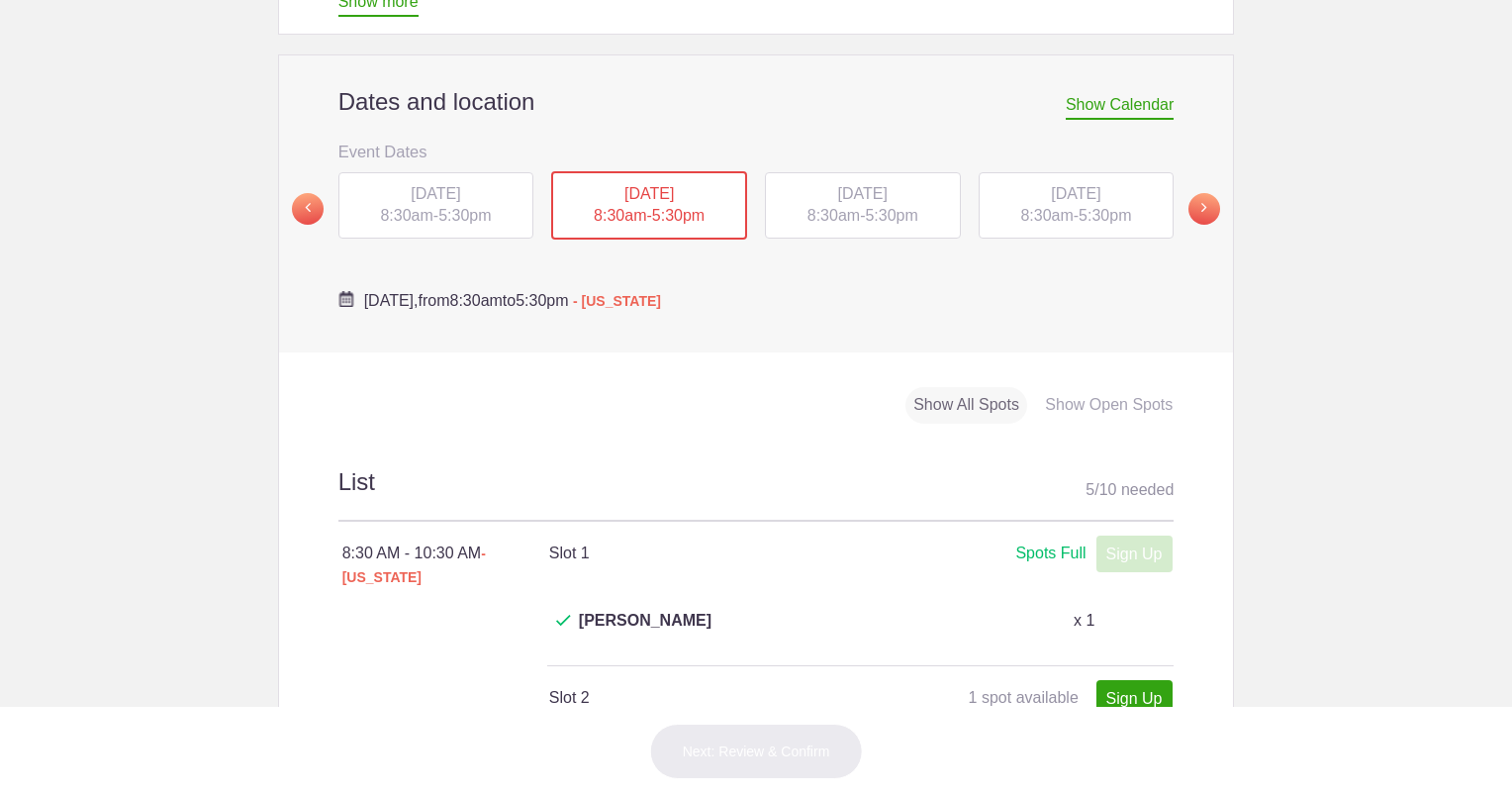 scroll, scrollTop: 594, scrollLeft: 0, axis: vertical 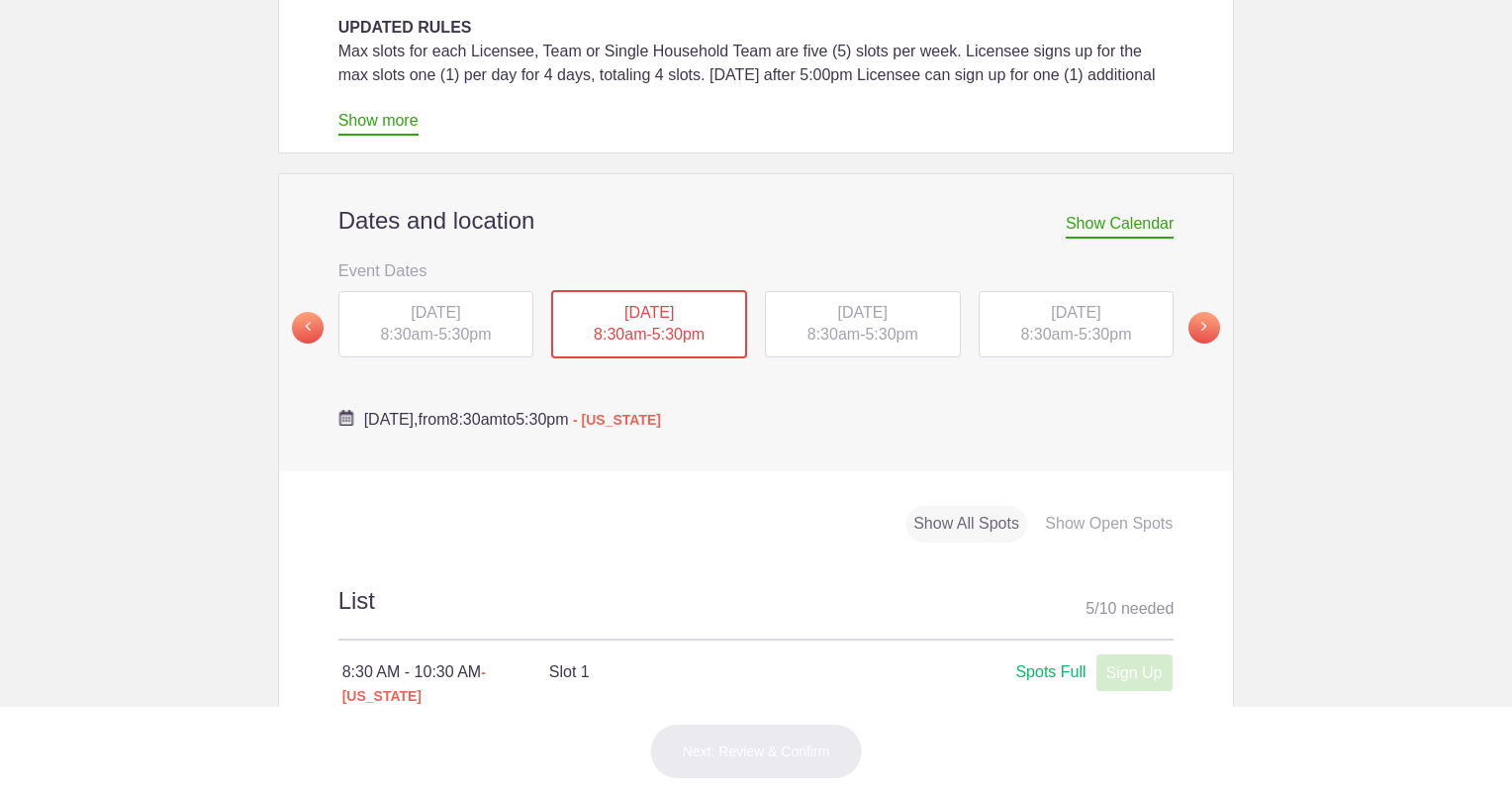 click on "[DATE]
8:30am
-
5:30pm" at bounding box center [863, 325] 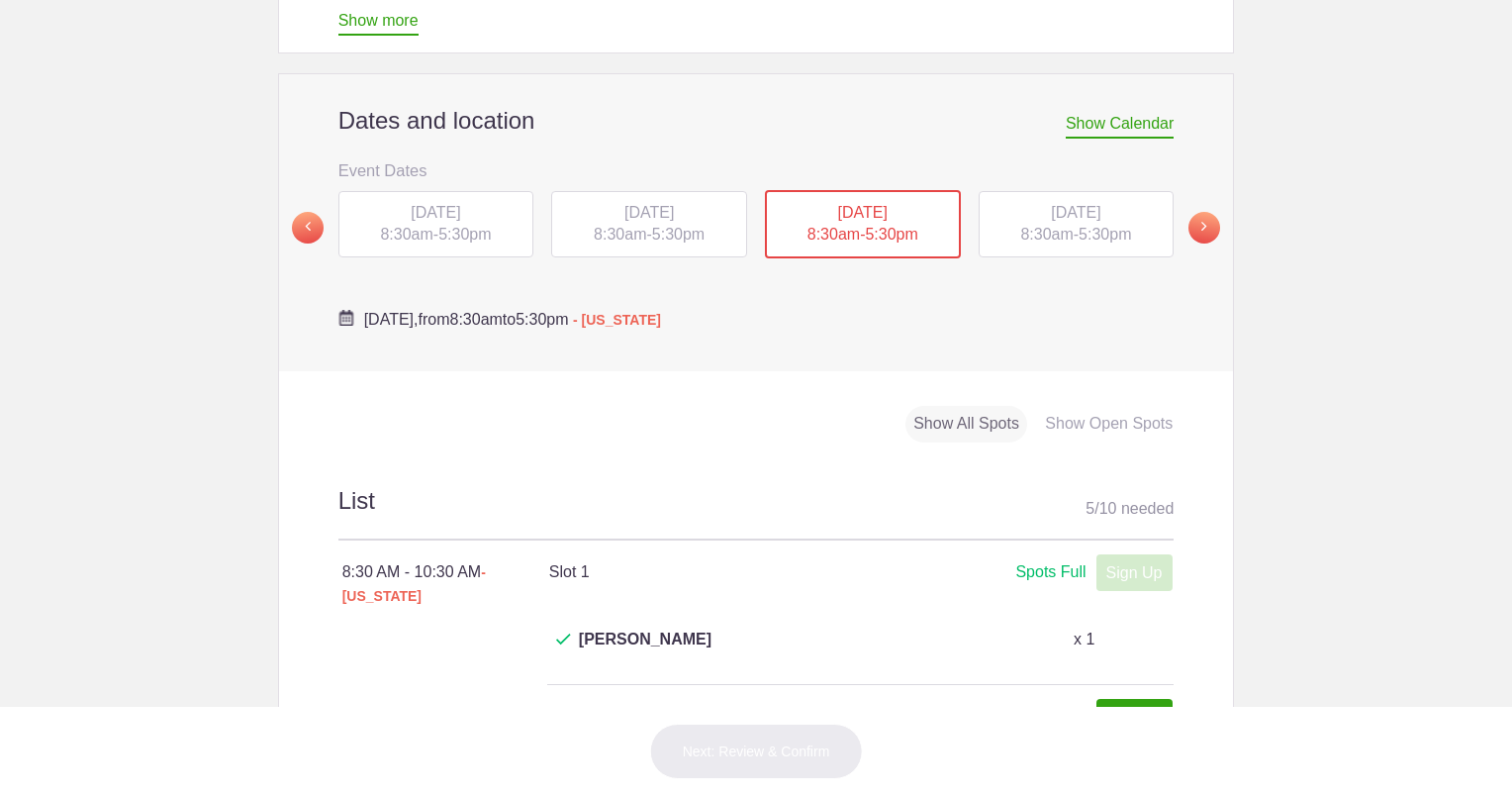 scroll, scrollTop: 693, scrollLeft: 0, axis: vertical 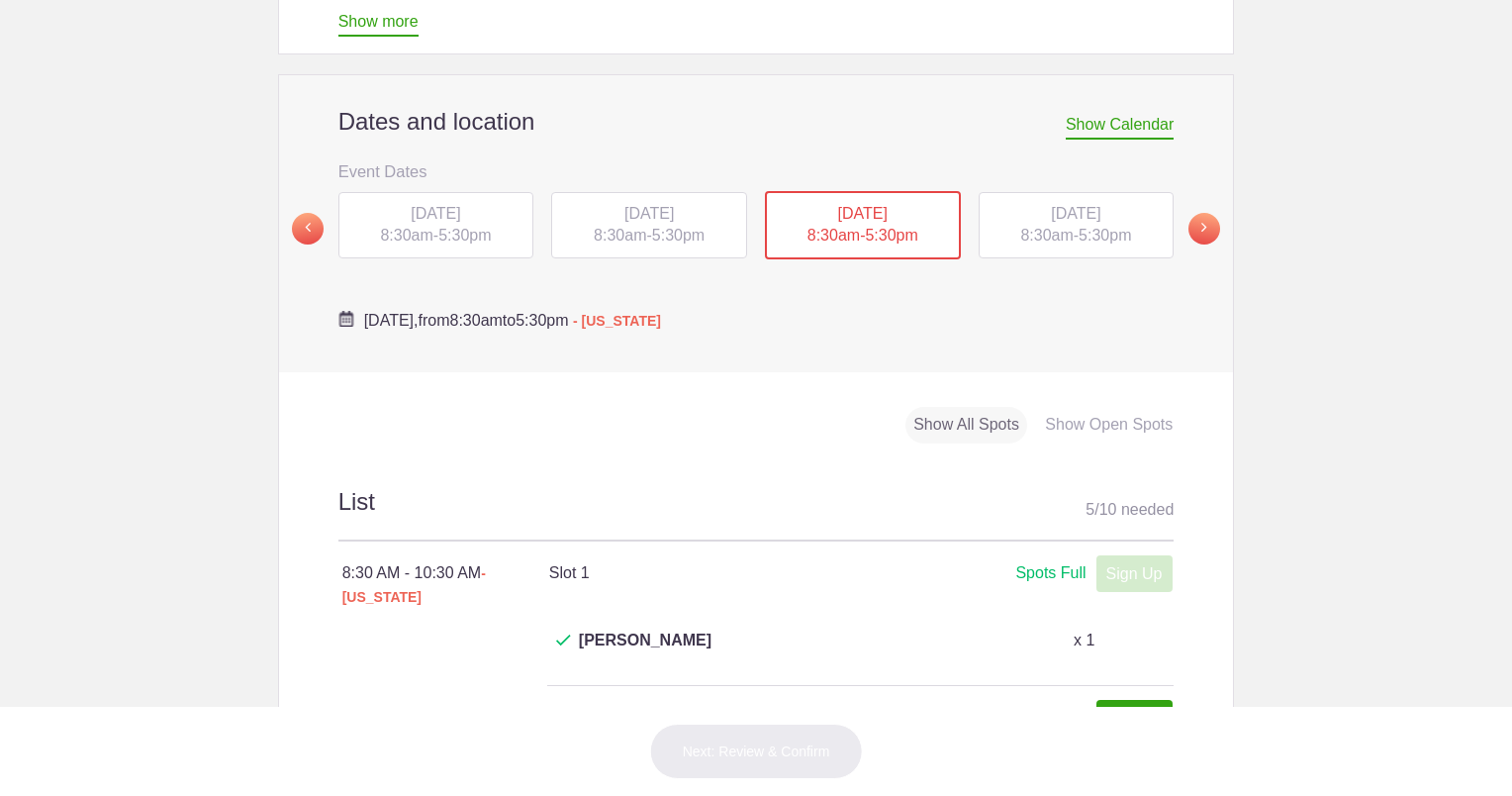 click on "8:30am" at bounding box center [1046, 235] 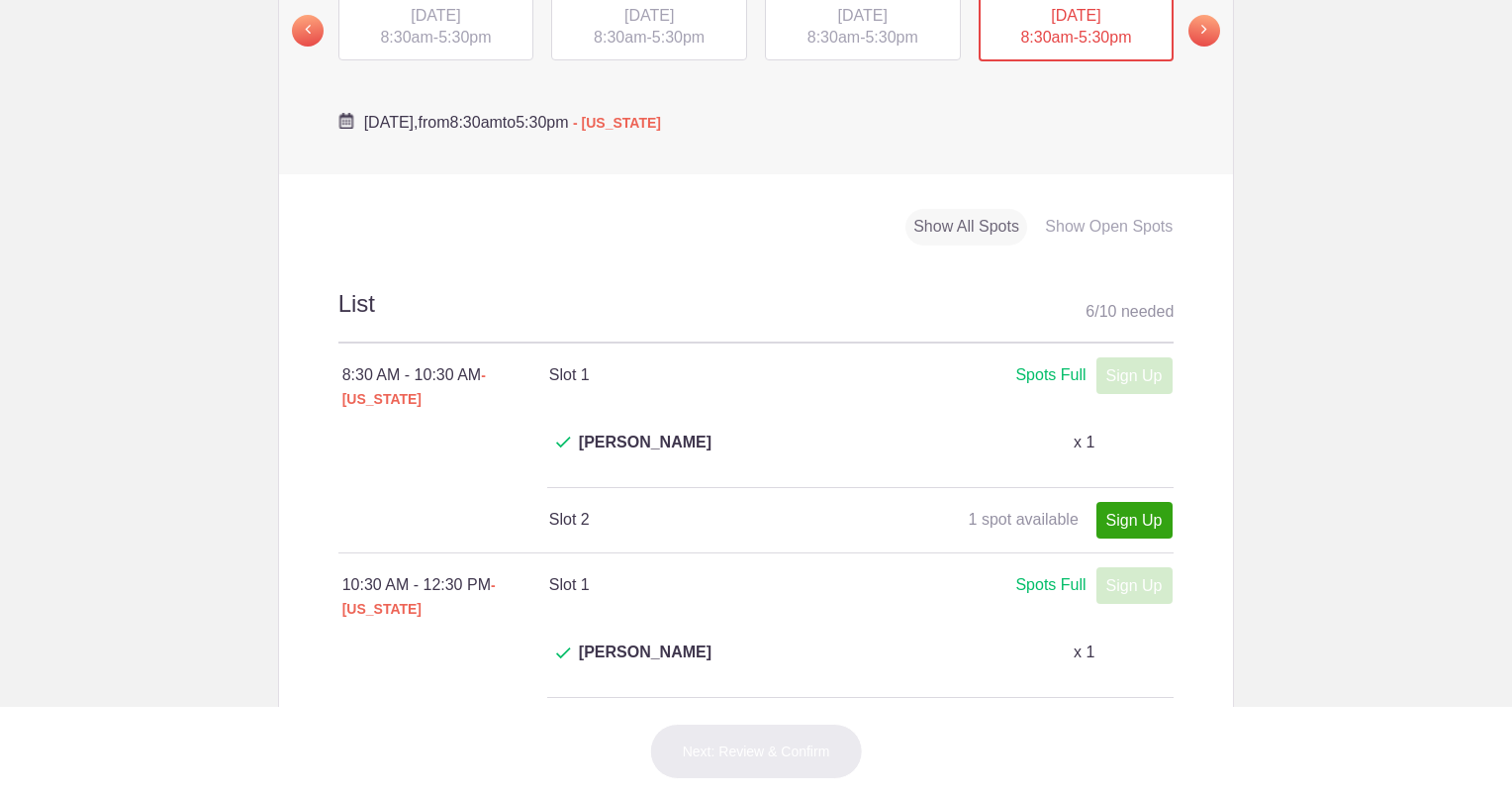 scroll, scrollTop: 594, scrollLeft: 0, axis: vertical 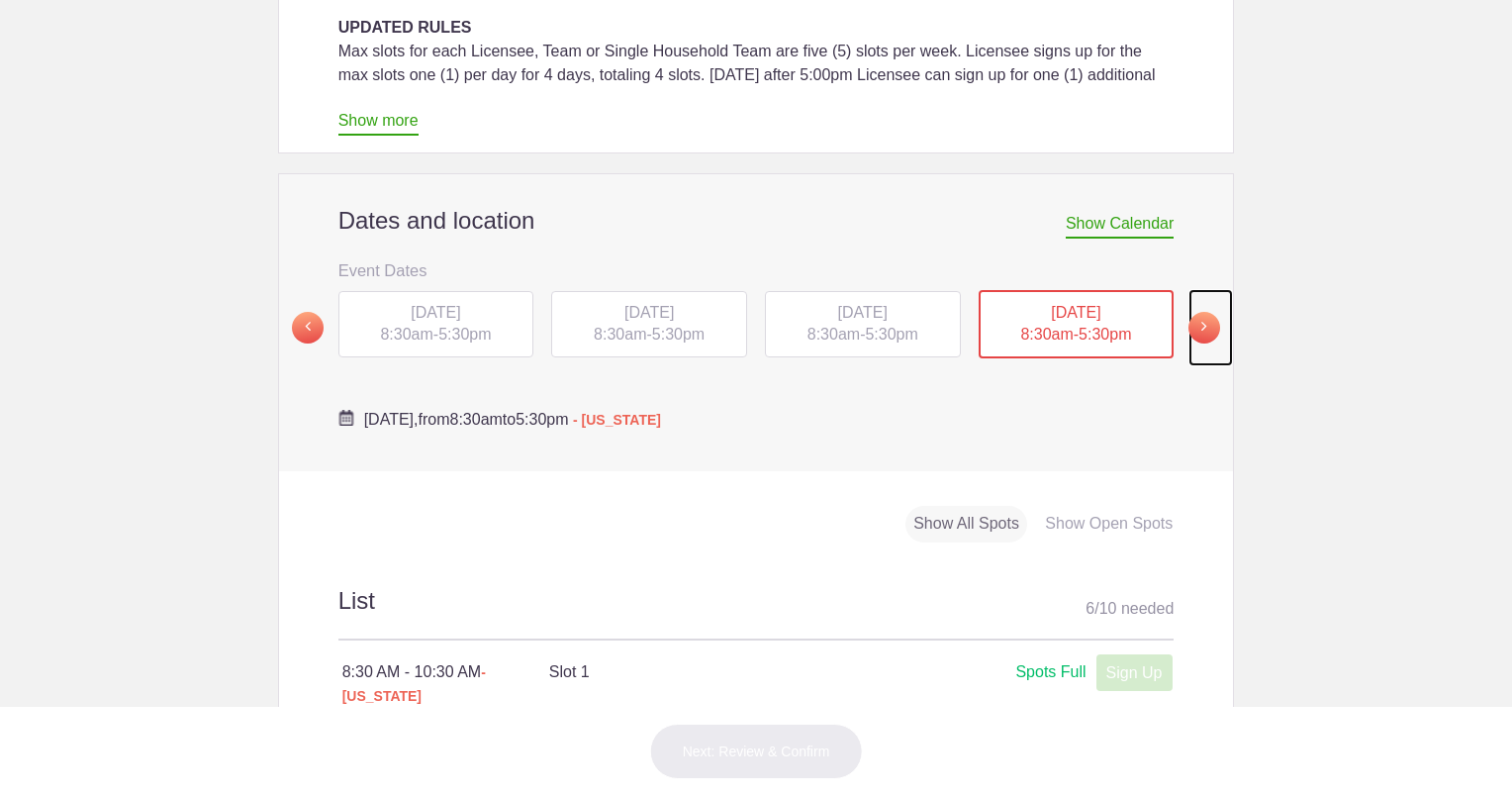 click at bounding box center (1204, 328) 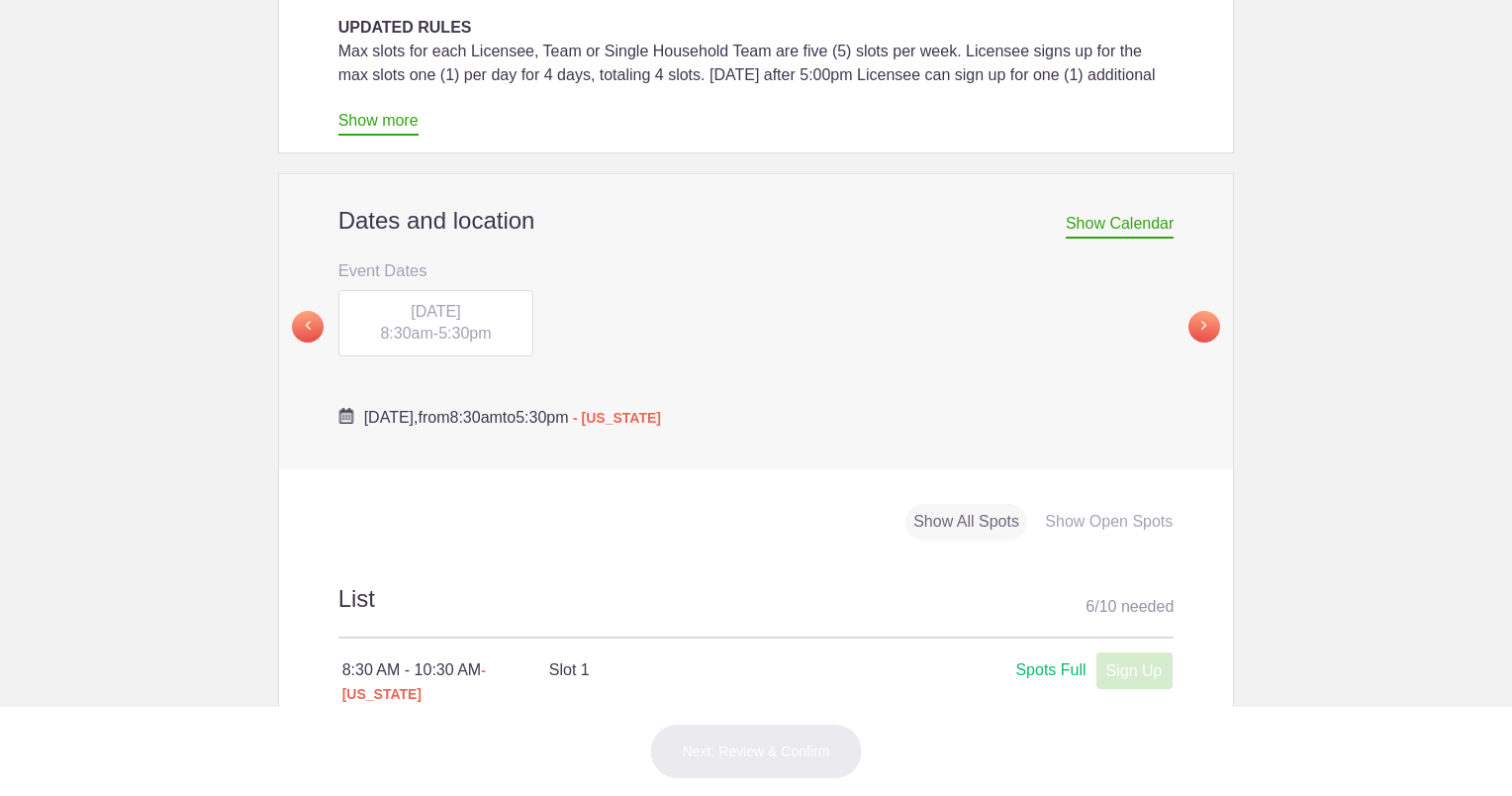 click on "5:30pm" at bounding box center [464, 333] 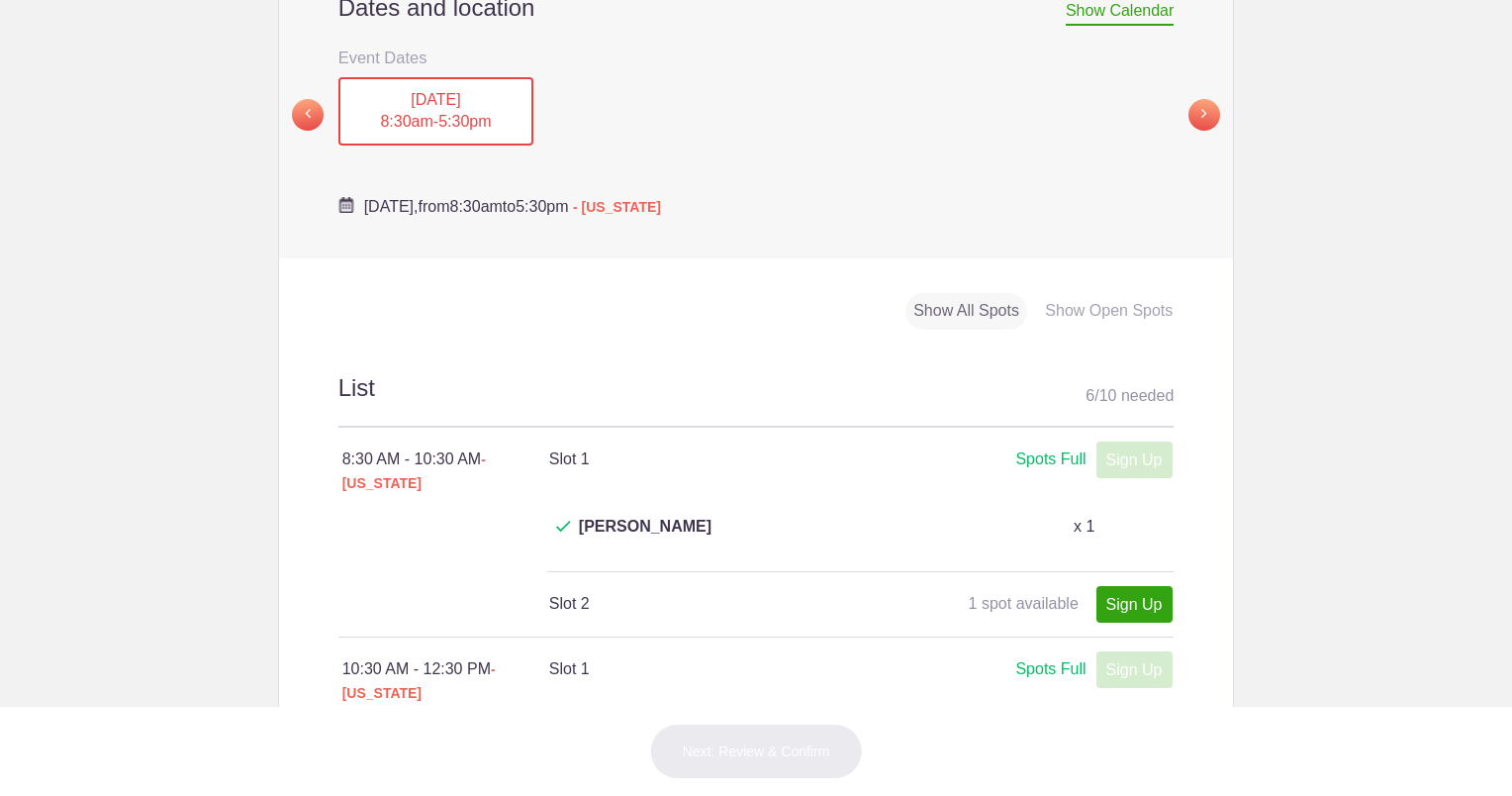 scroll, scrollTop: 693, scrollLeft: 0, axis: vertical 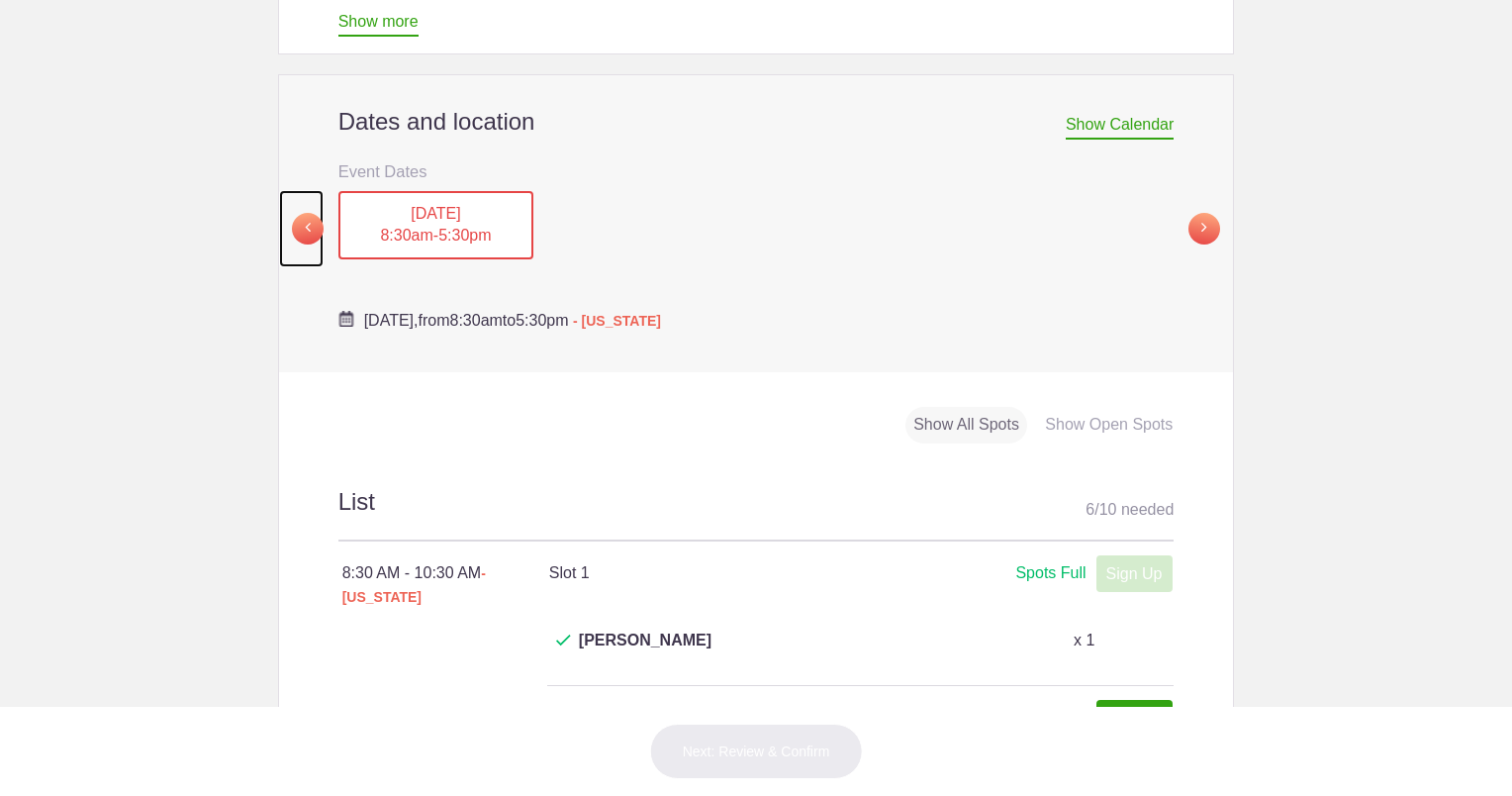 click at bounding box center (308, 229) 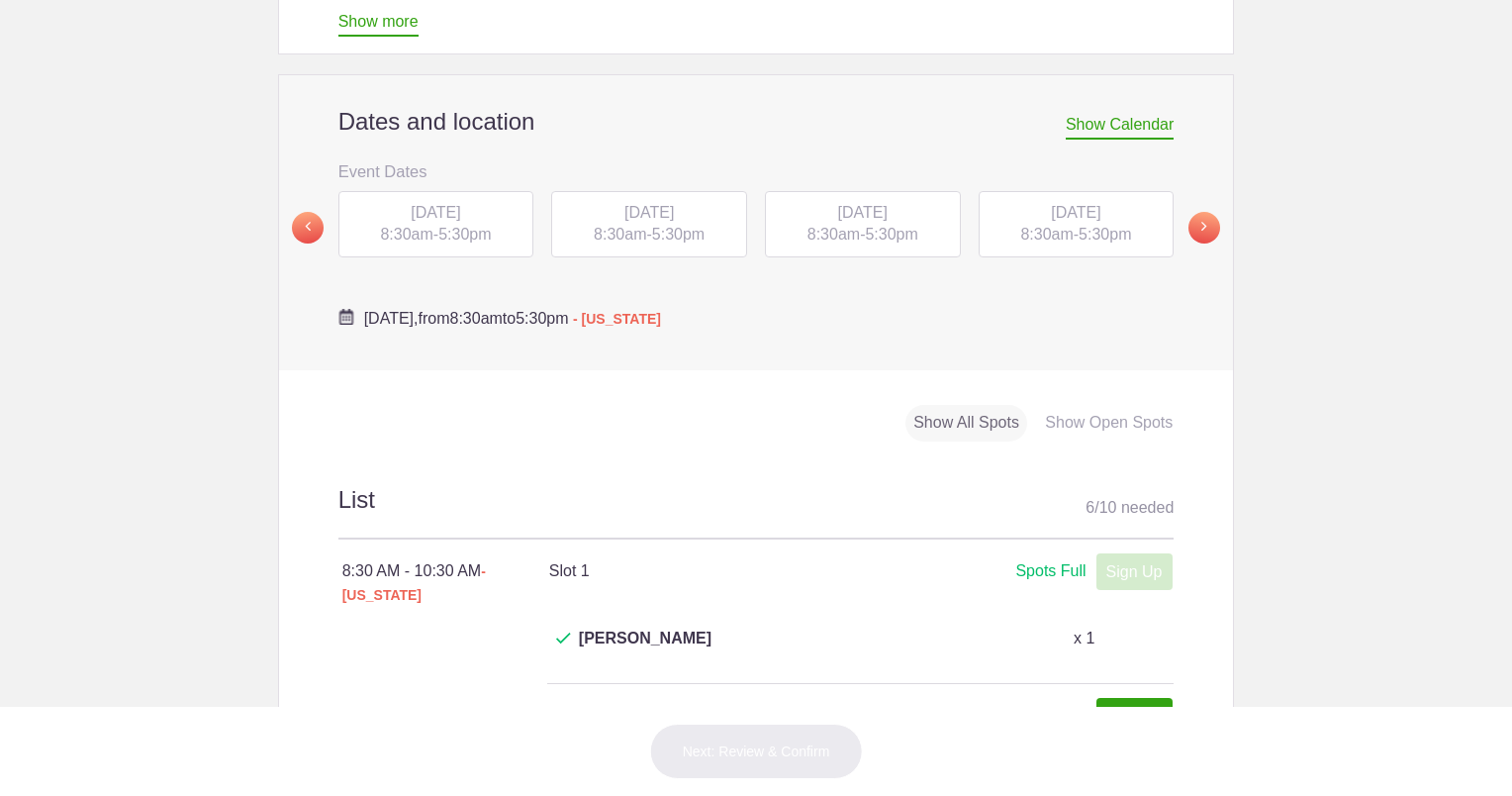 click on "[DATE]" at bounding box center [435, 212] 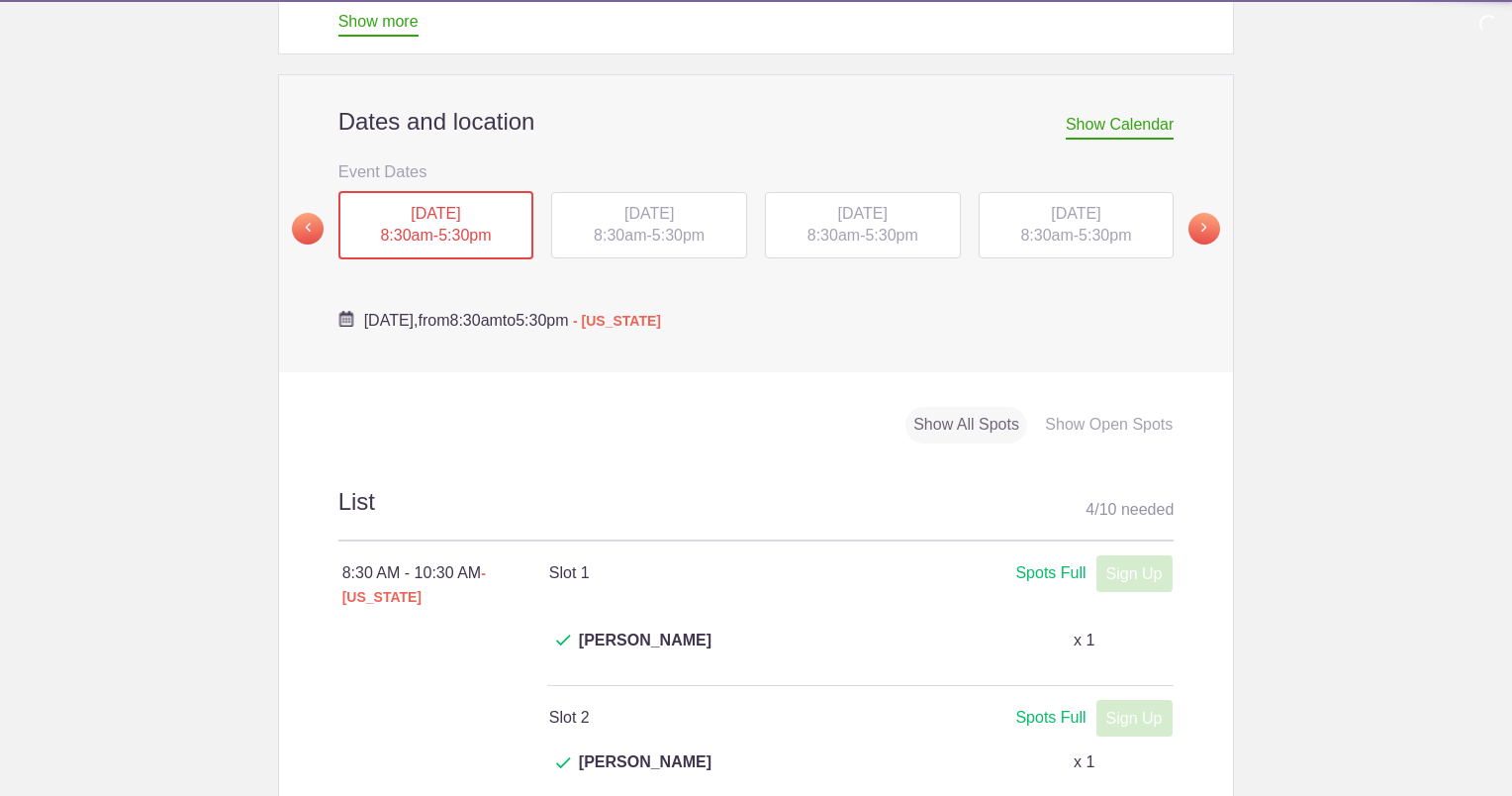 click on "5:30pm" at bounding box center [464, 235] 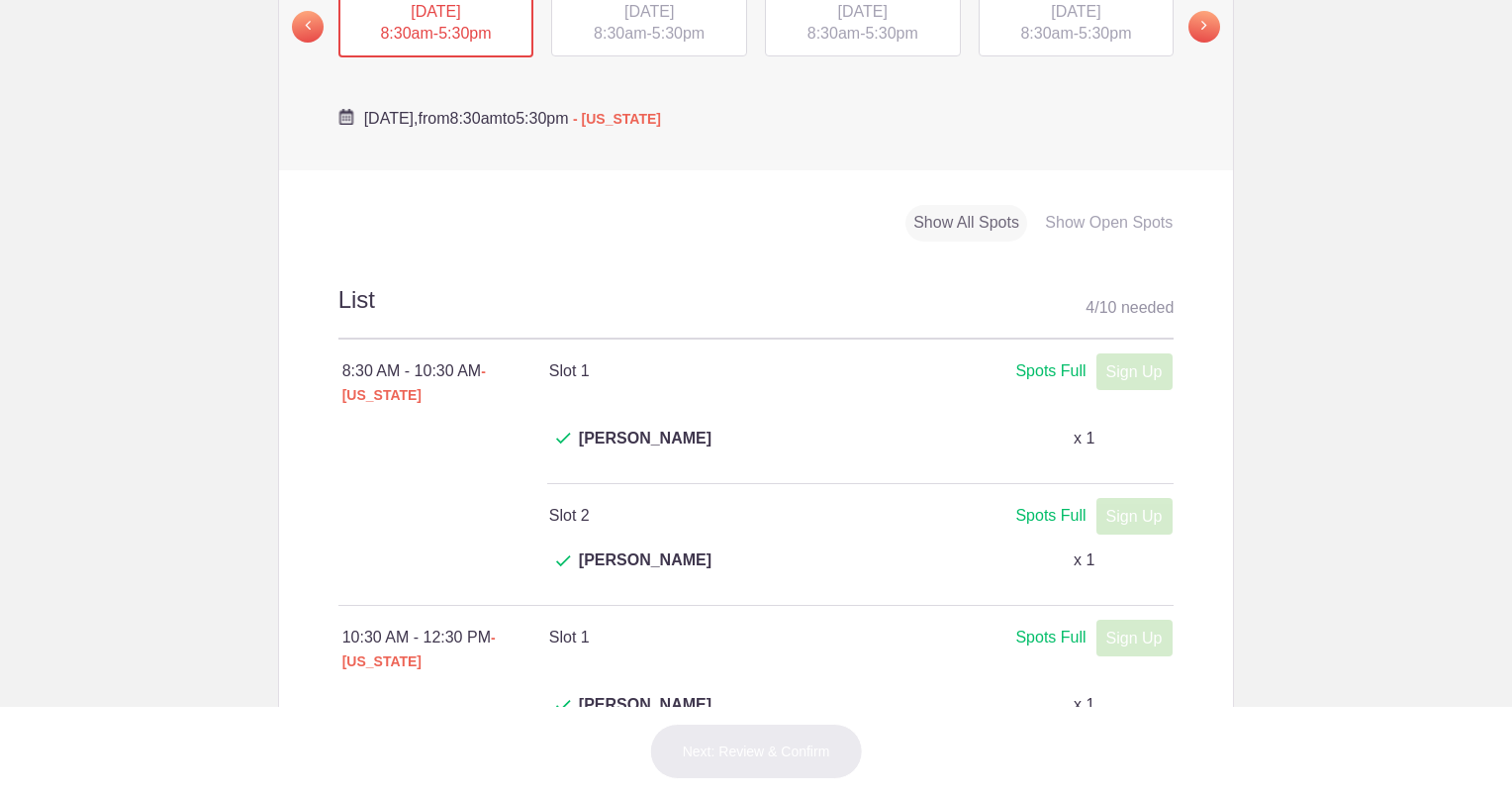 scroll, scrollTop: 891, scrollLeft: 0, axis: vertical 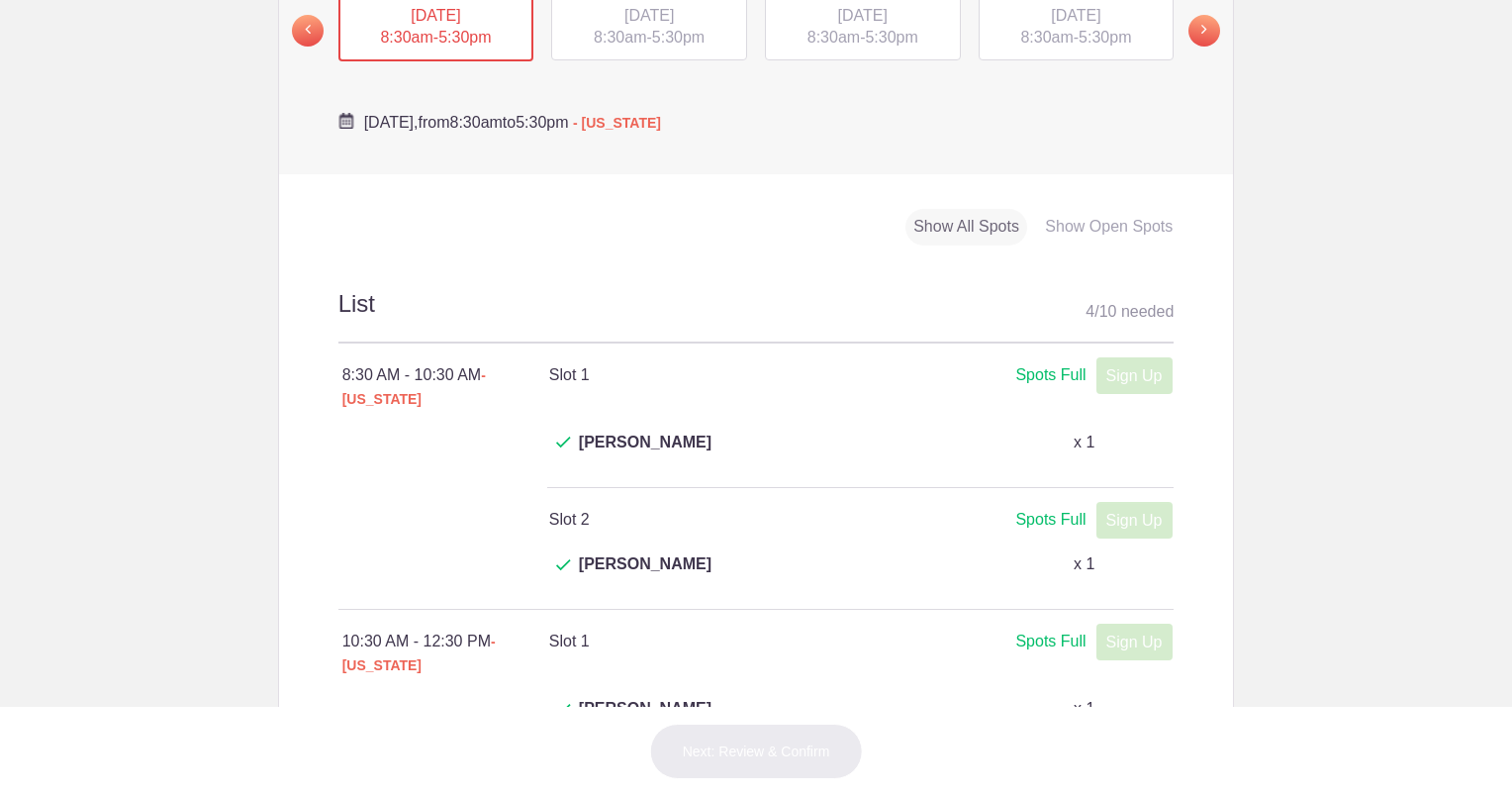 click on "[DATE]" at bounding box center (649, 15) 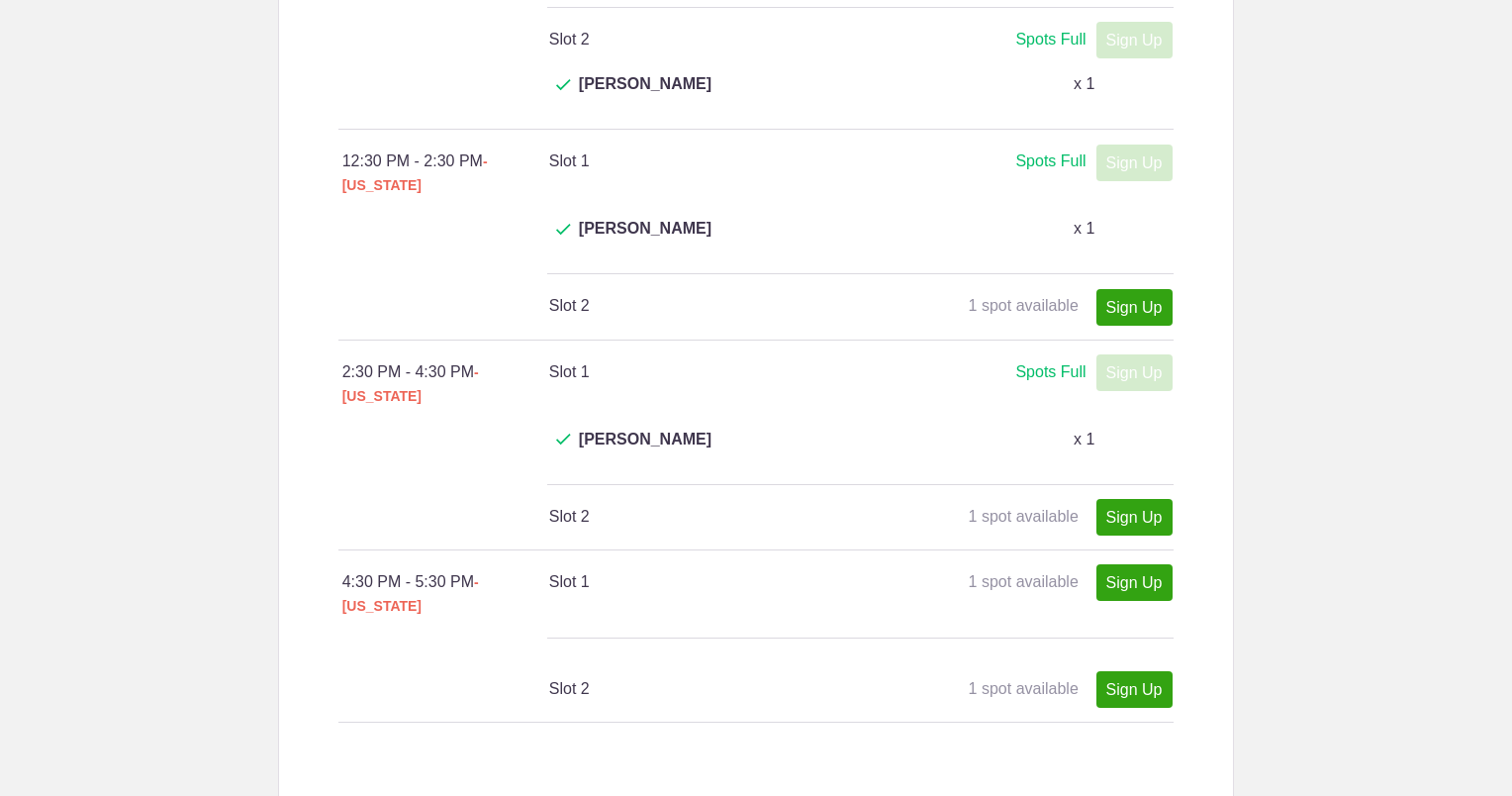 scroll, scrollTop: 1584, scrollLeft: 0, axis: vertical 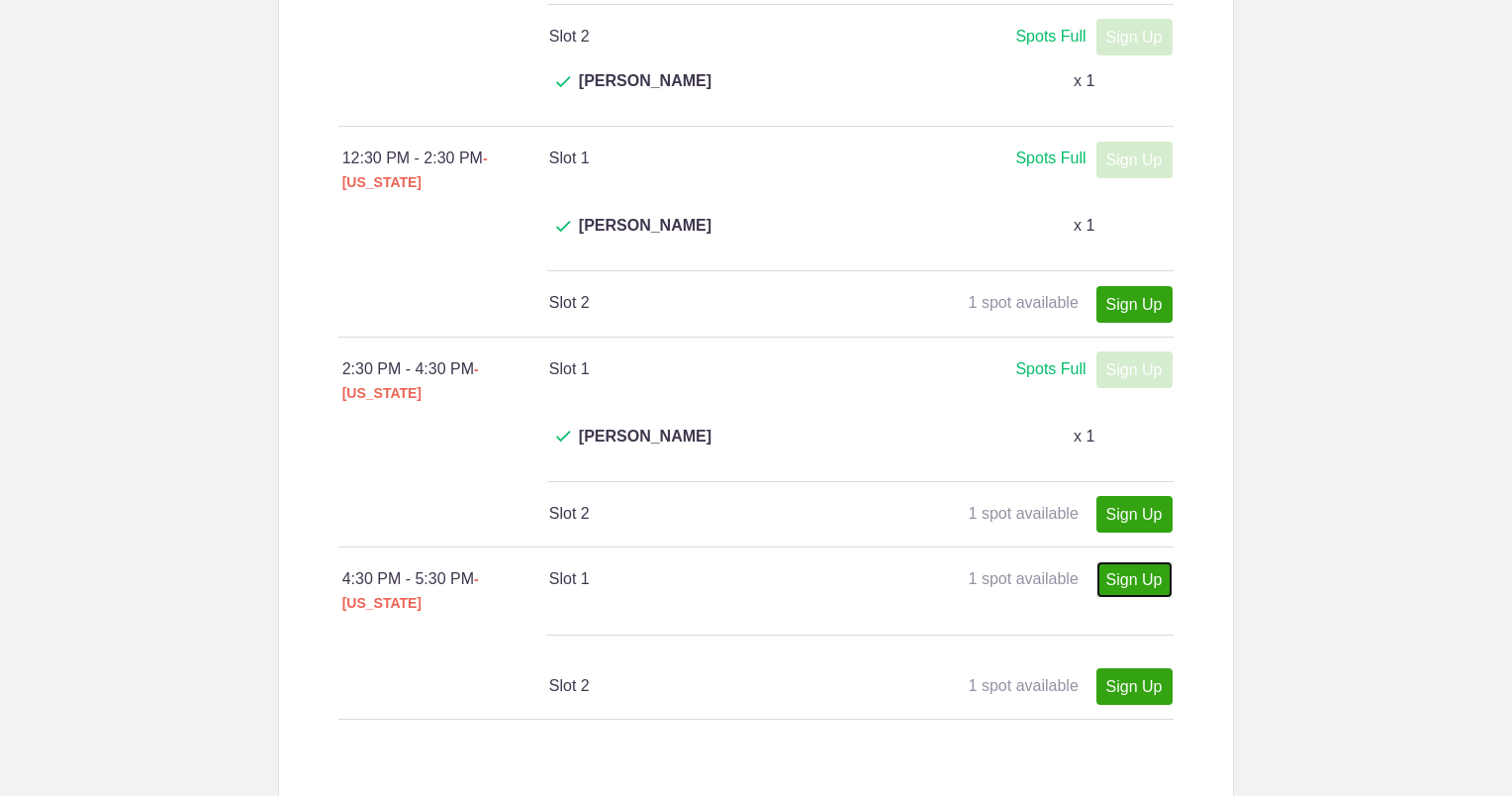 click on "Sign Up" at bounding box center (1134, 579) 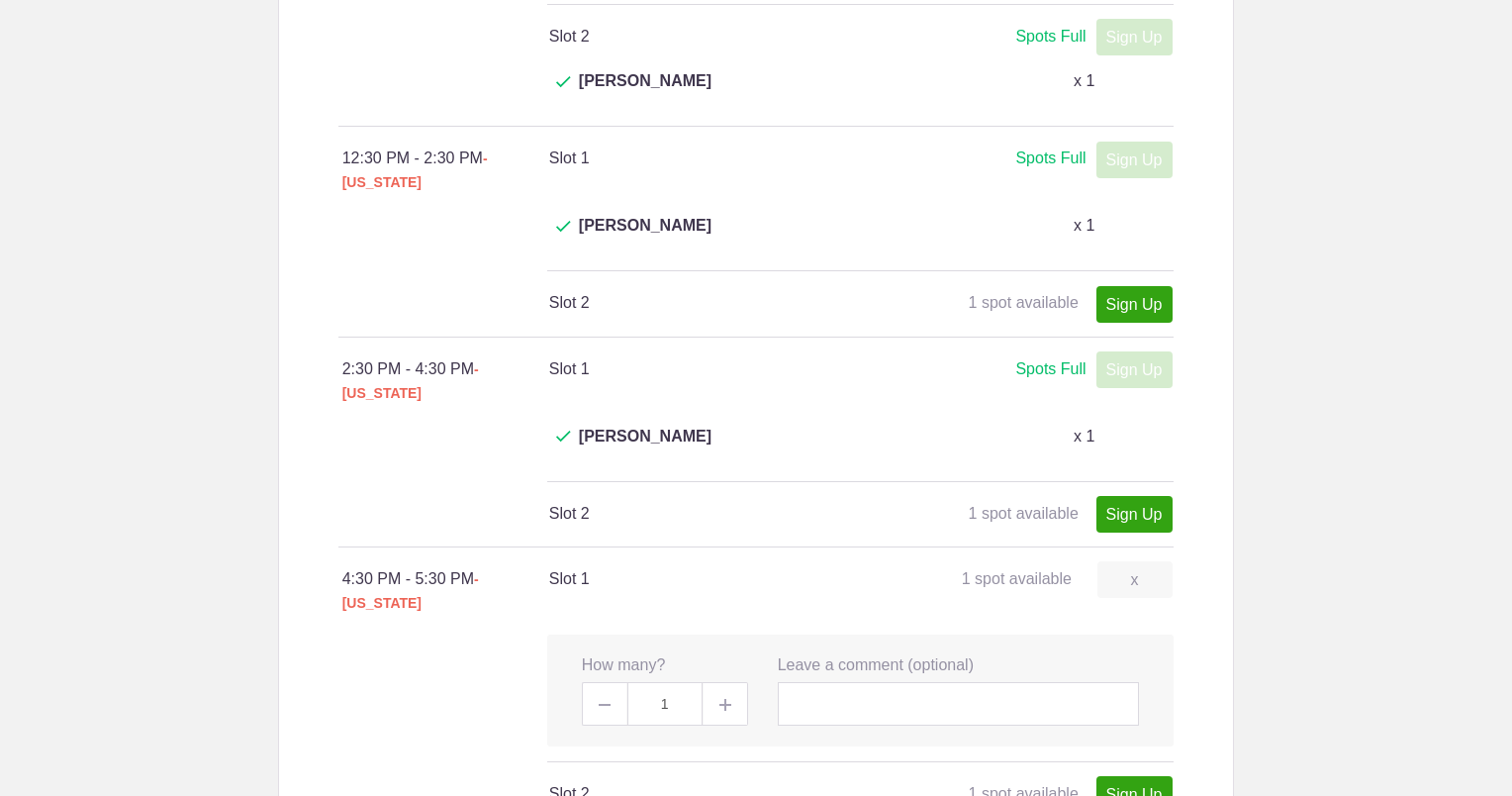 click on "Next: Review & Confirm" at bounding box center [756, 945] 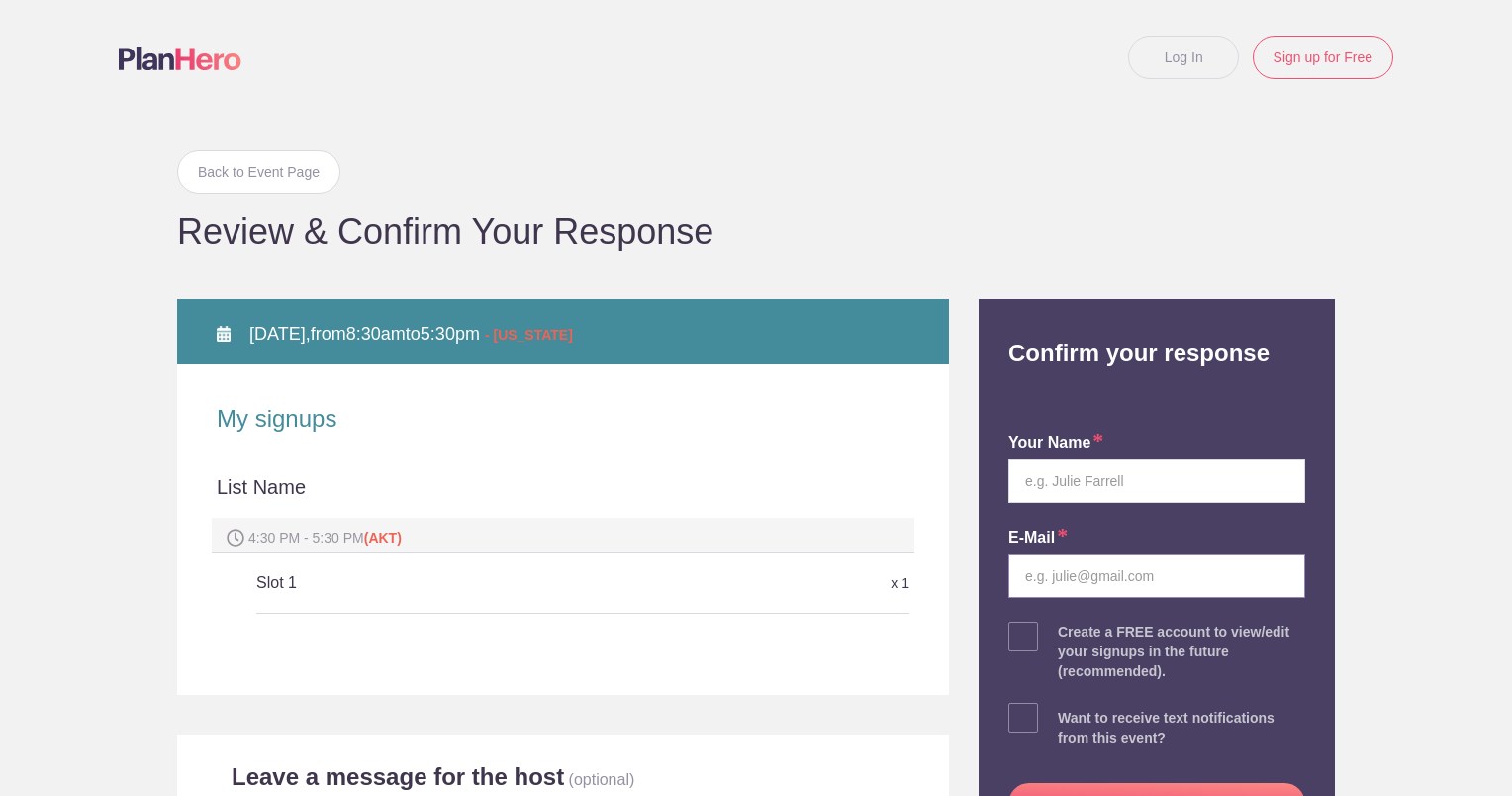 type on "[EMAIL_ADDRESS][DOMAIN_NAME]" 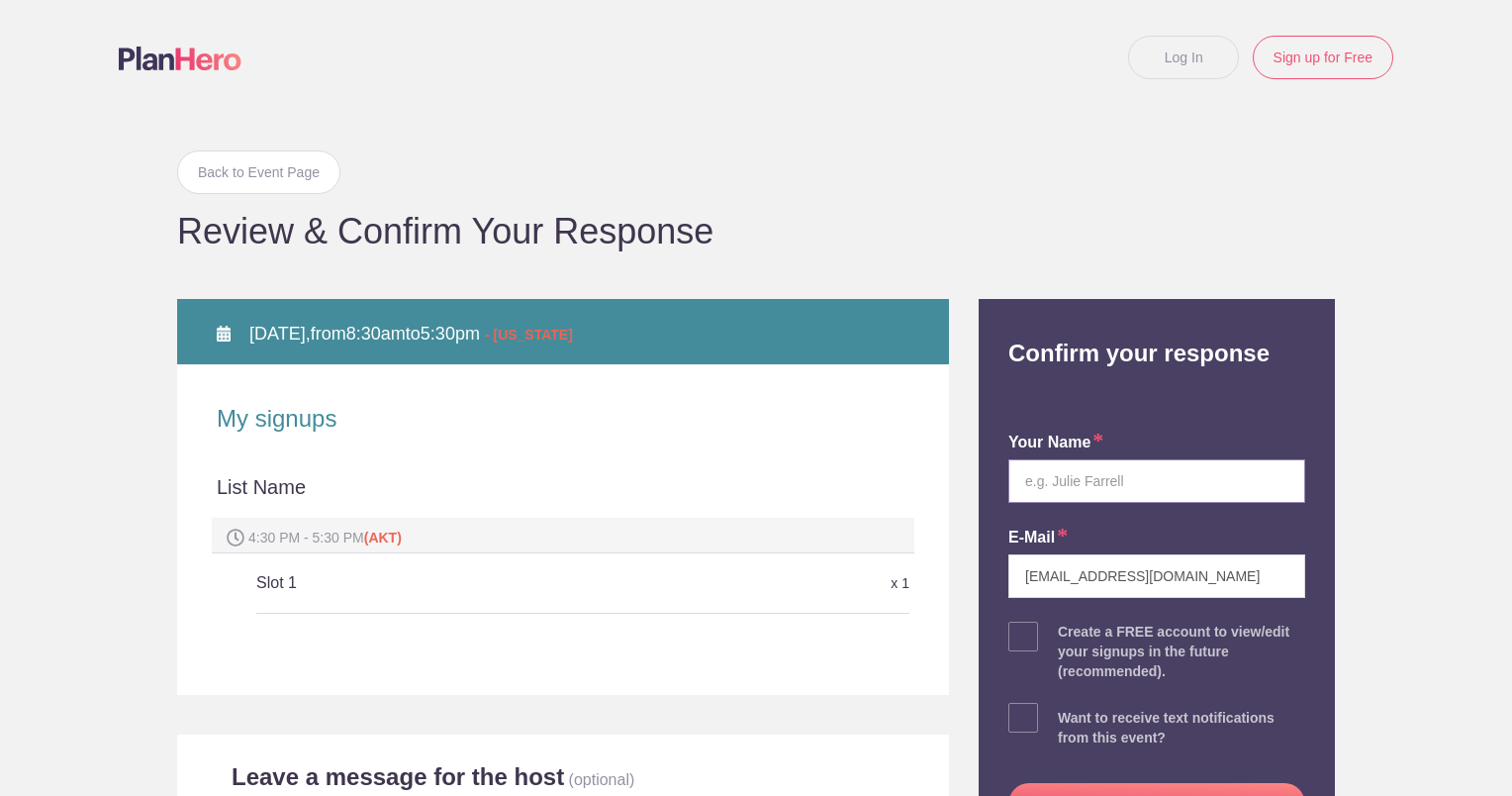 click at bounding box center (1157, 481) 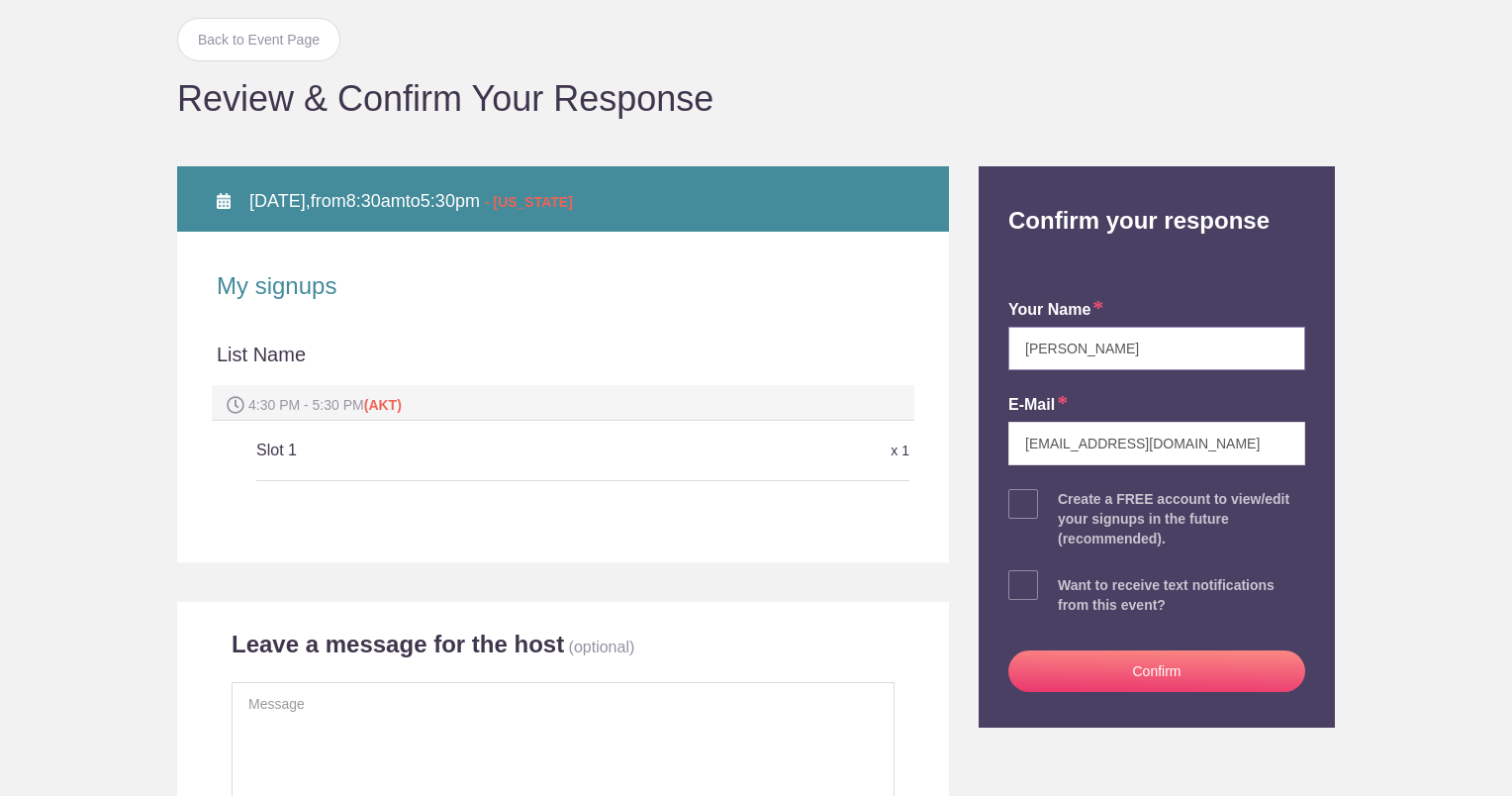 scroll, scrollTop: 297, scrollLeft: 0, axis: vertical 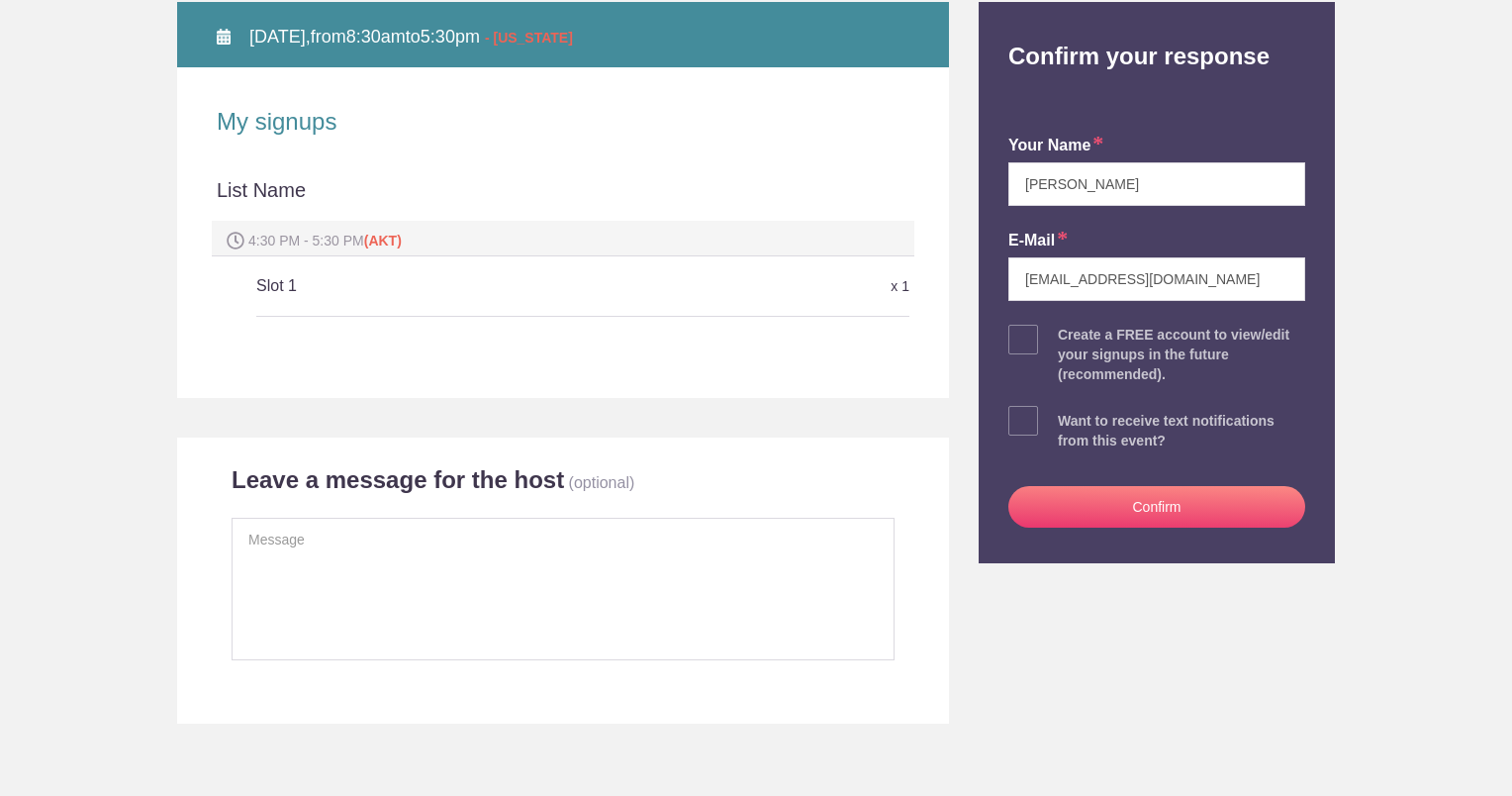 click on "Confirm" at bounding box center (1157, 507) 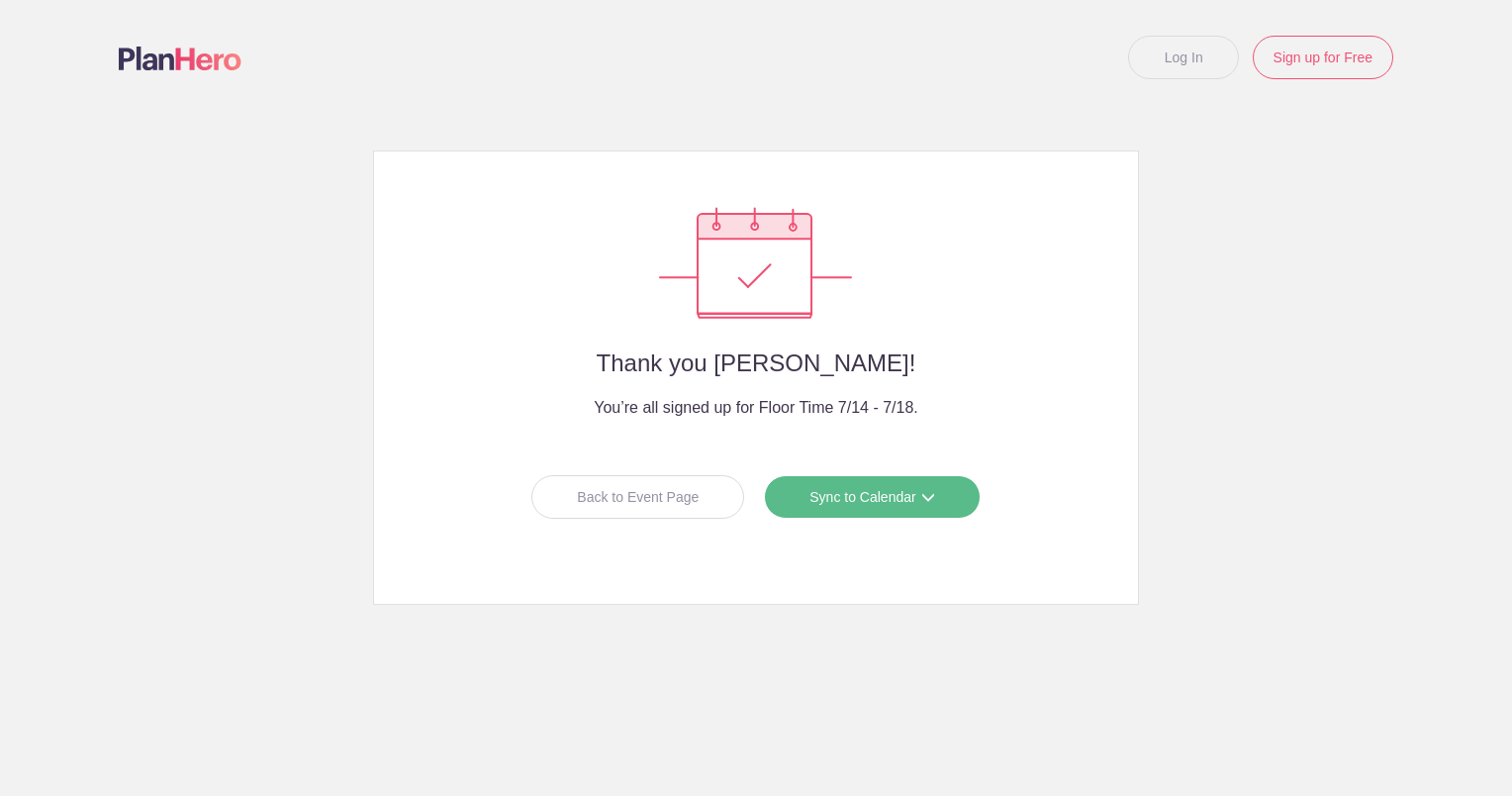 scroll, scrollTop: 0, scrollLeft: 0, axis: both 